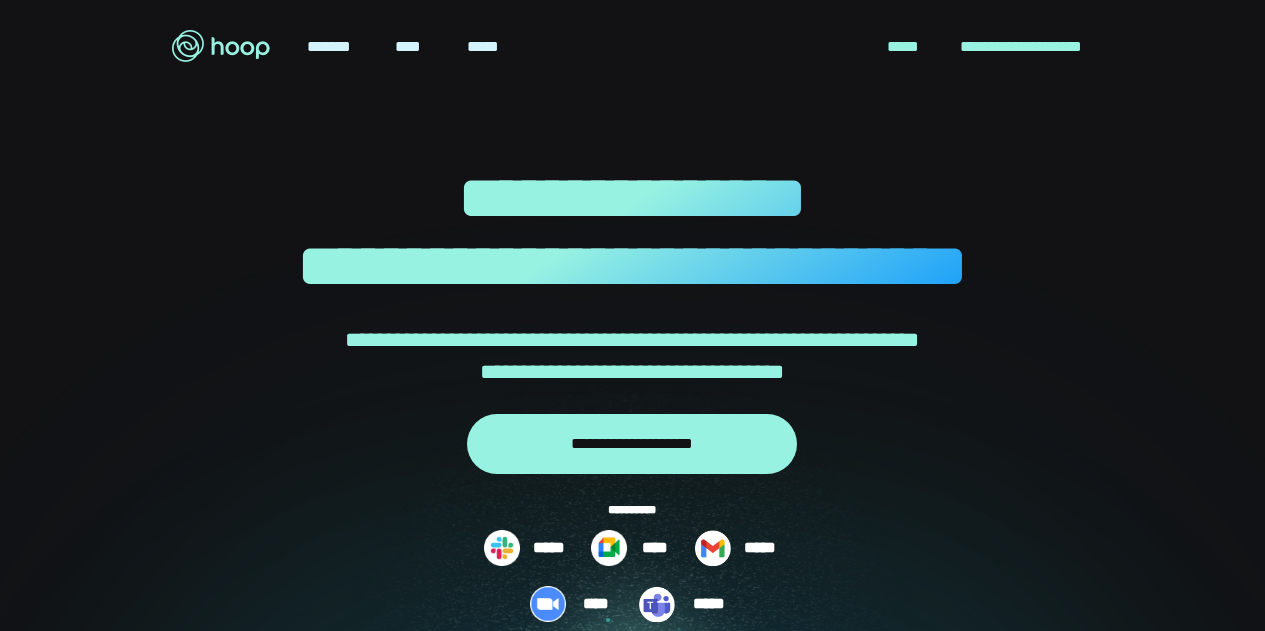 scroll, scrollTop: 0, scrollLeft: 0, axis: both 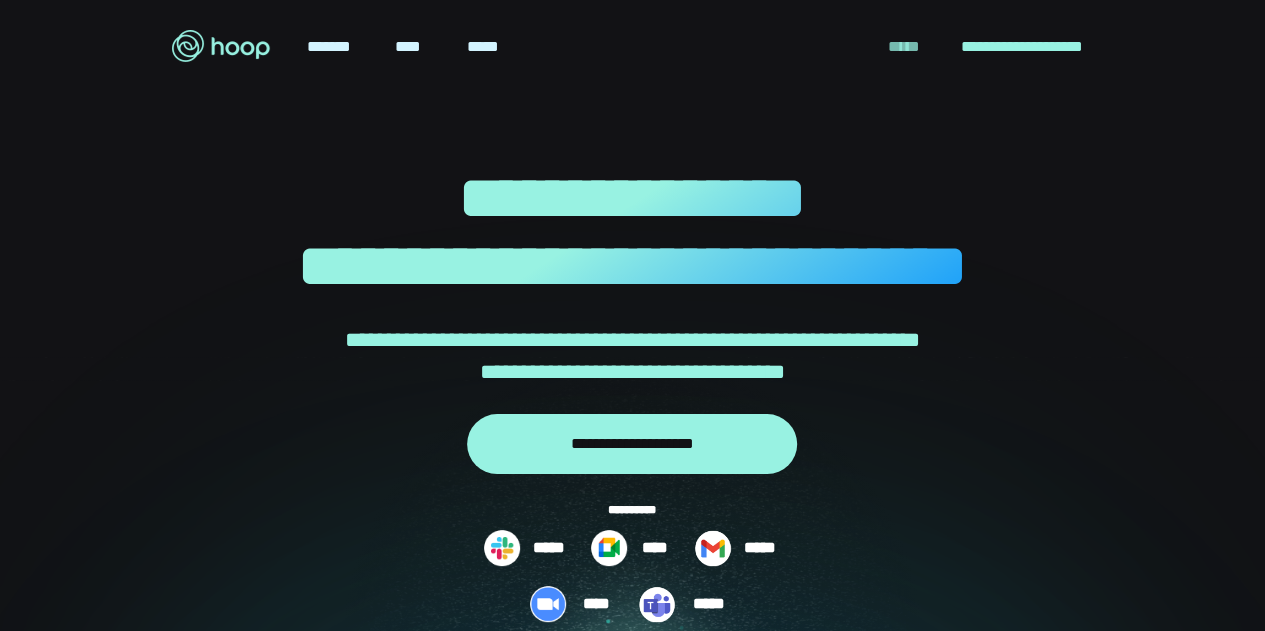 click on "*****" at bounding box center [904, 47] 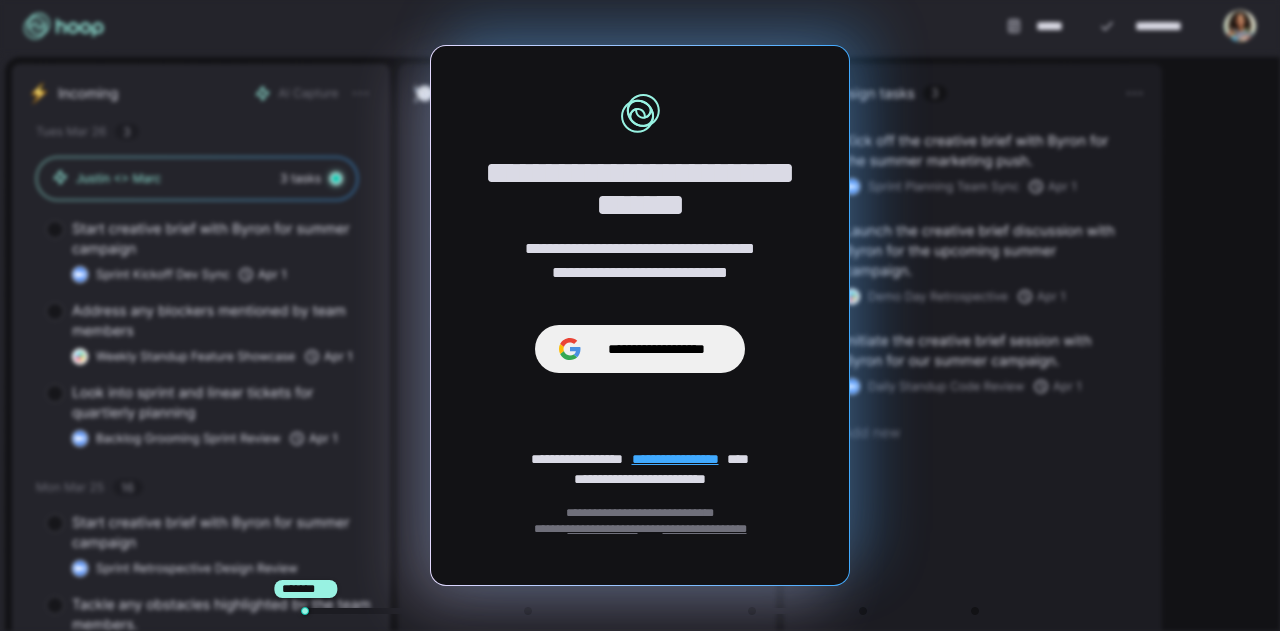 scroll, scrollTop: 0, scrollLeft: 0, axis: both 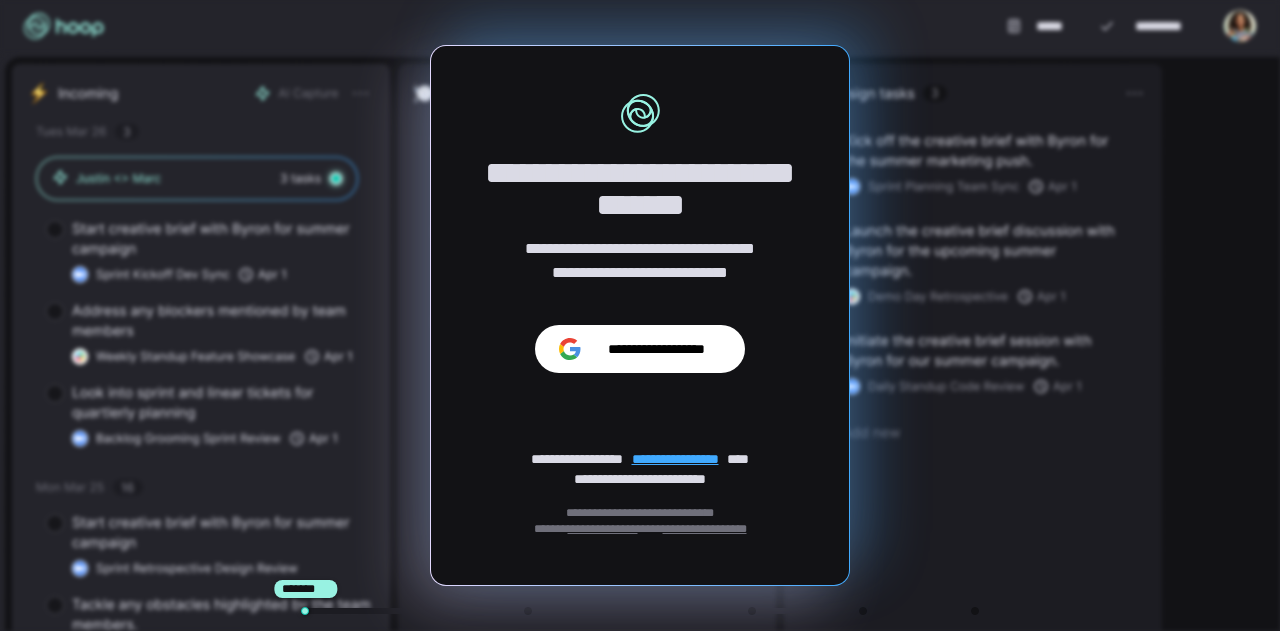 click on "**********" at bounding box center (640, 349) 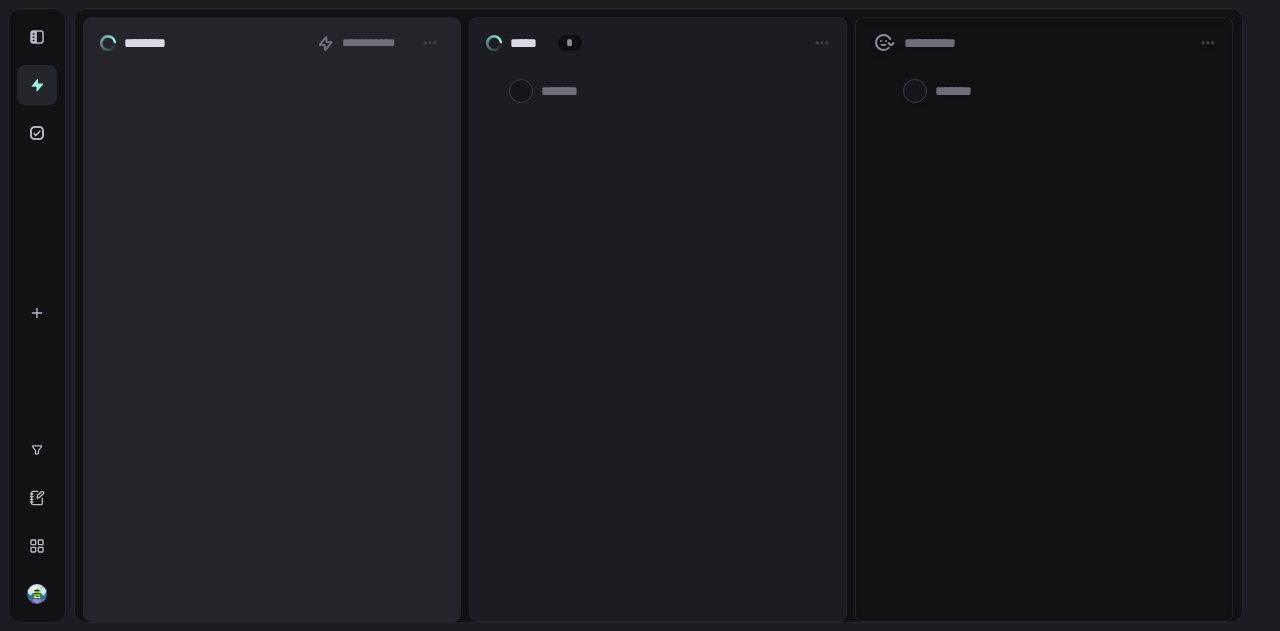 scroll, scrollTop: 0, scrollLeft: 0, axis: both 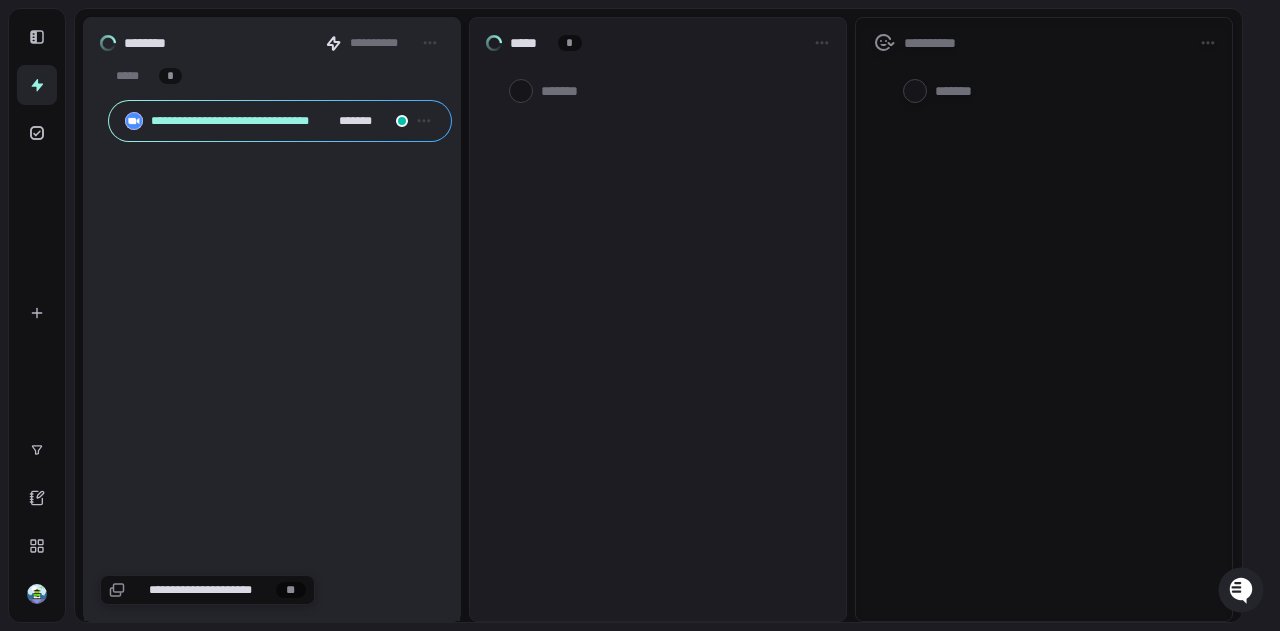 click on "**********" at bounding box center (200, 590) 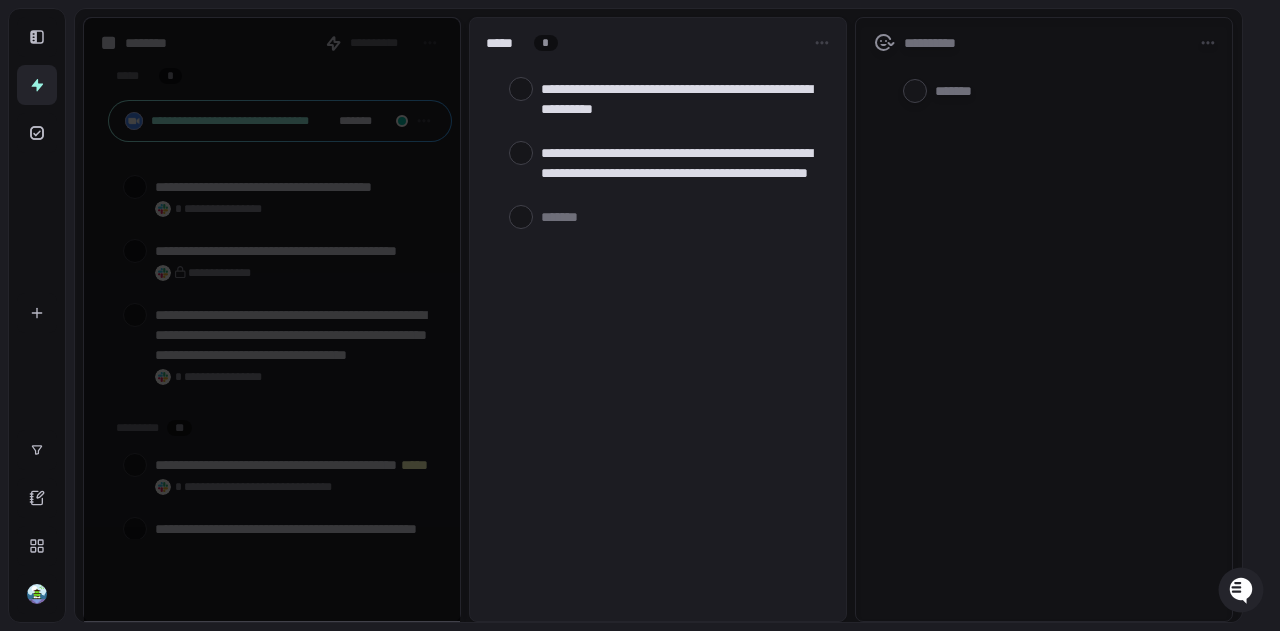 click on "**********" at bounding box center (685, 163) 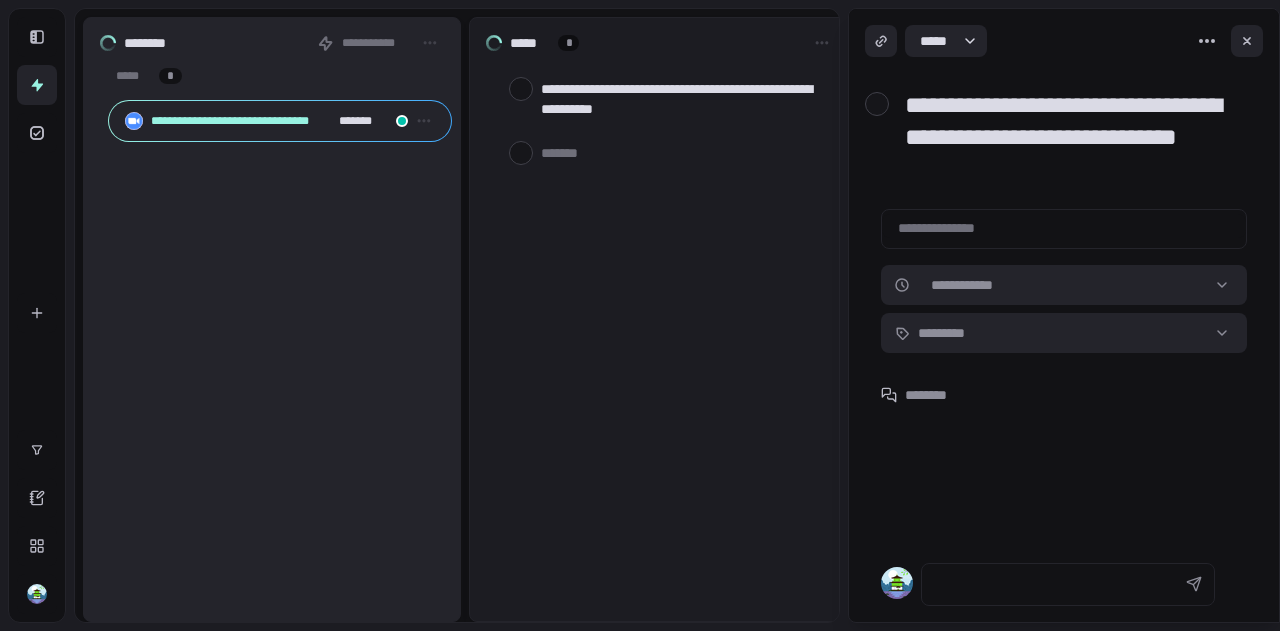scroll, scrollTop: 0, scrollLeft: 0, axis: both 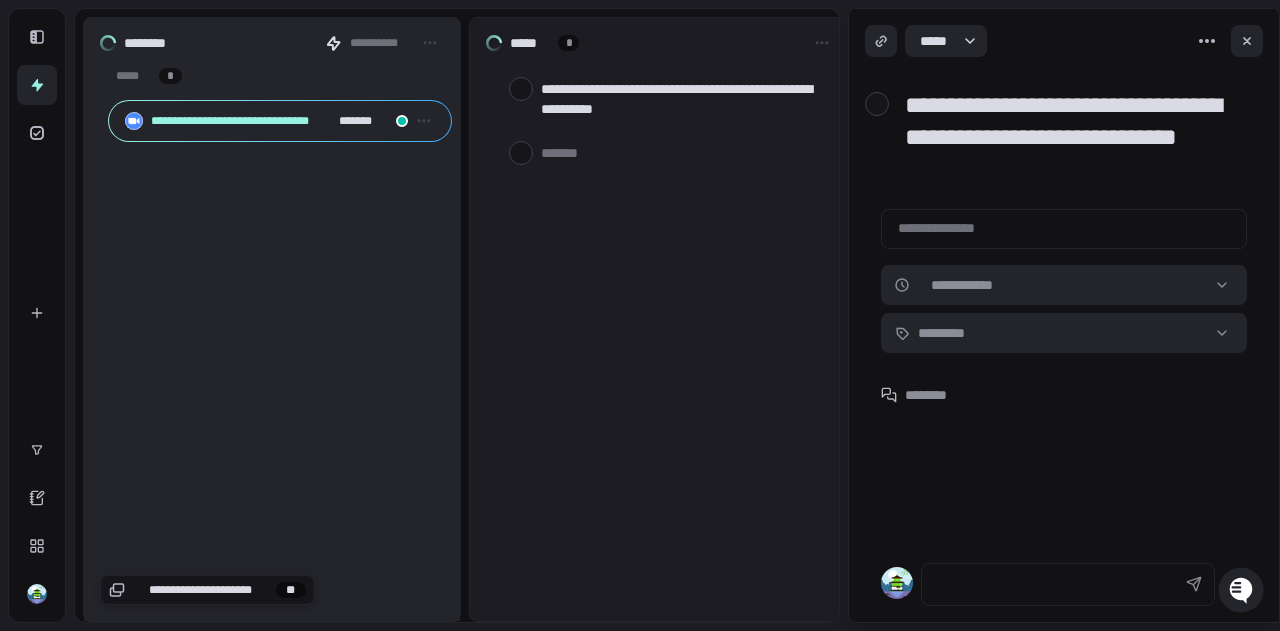 click on "**********" at bounding box center [207, 590] 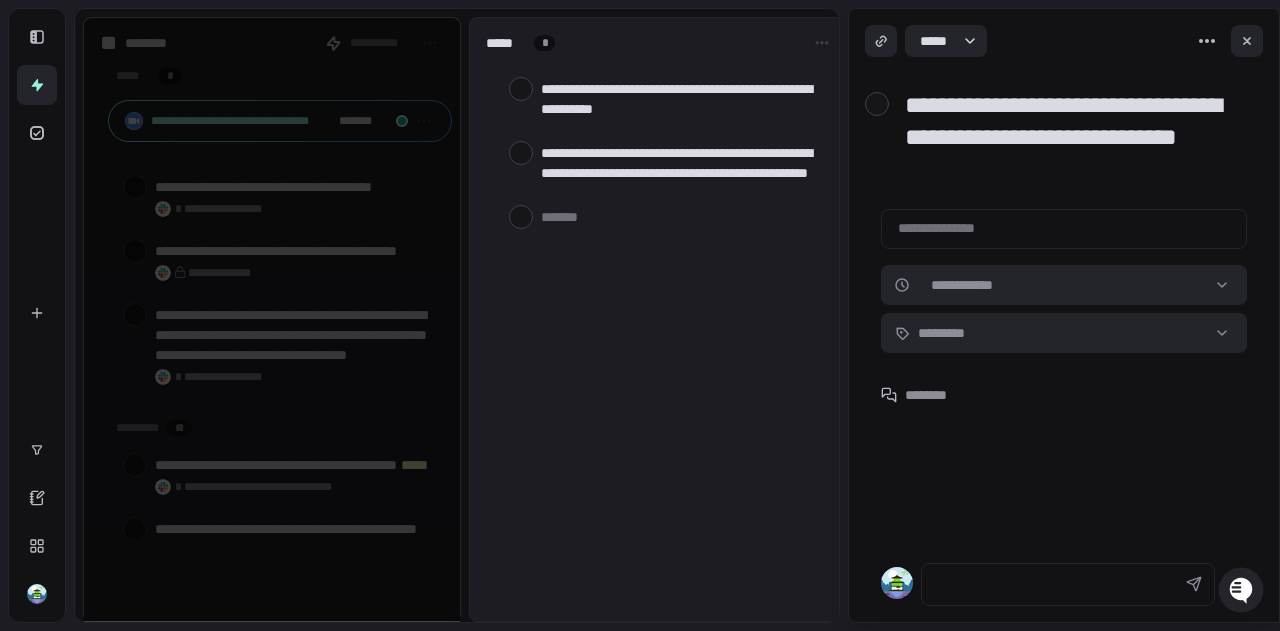 click at bounding box center (1247, 41) 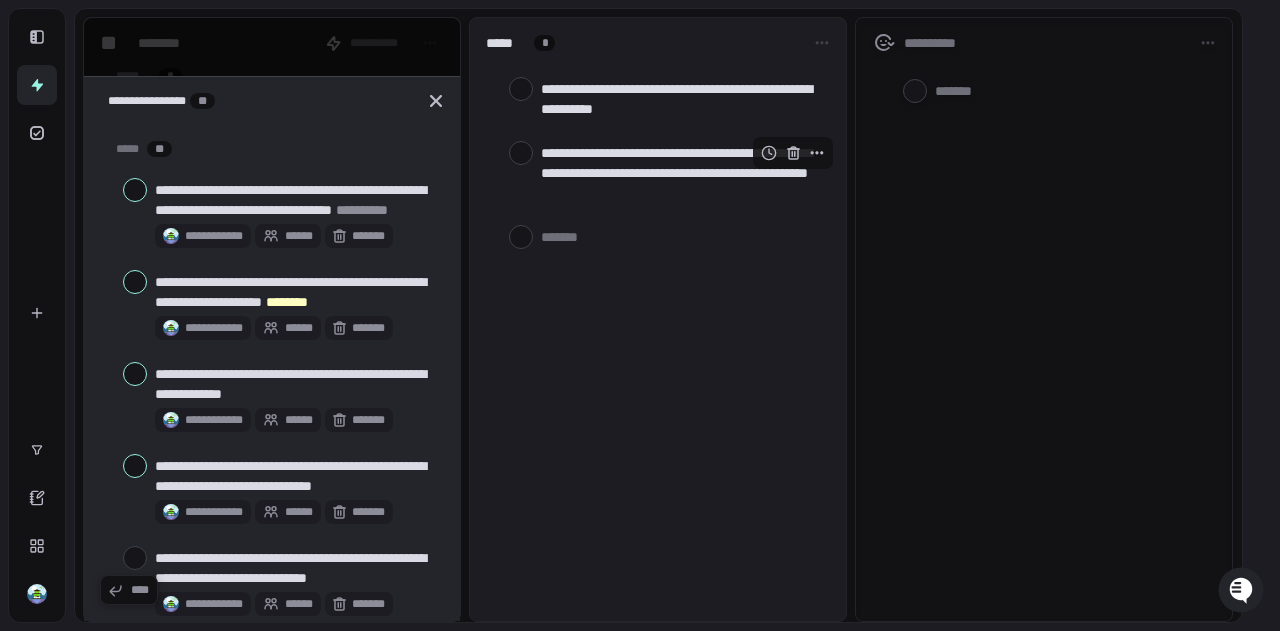 click on "**********" at bounding box center [658, 319] 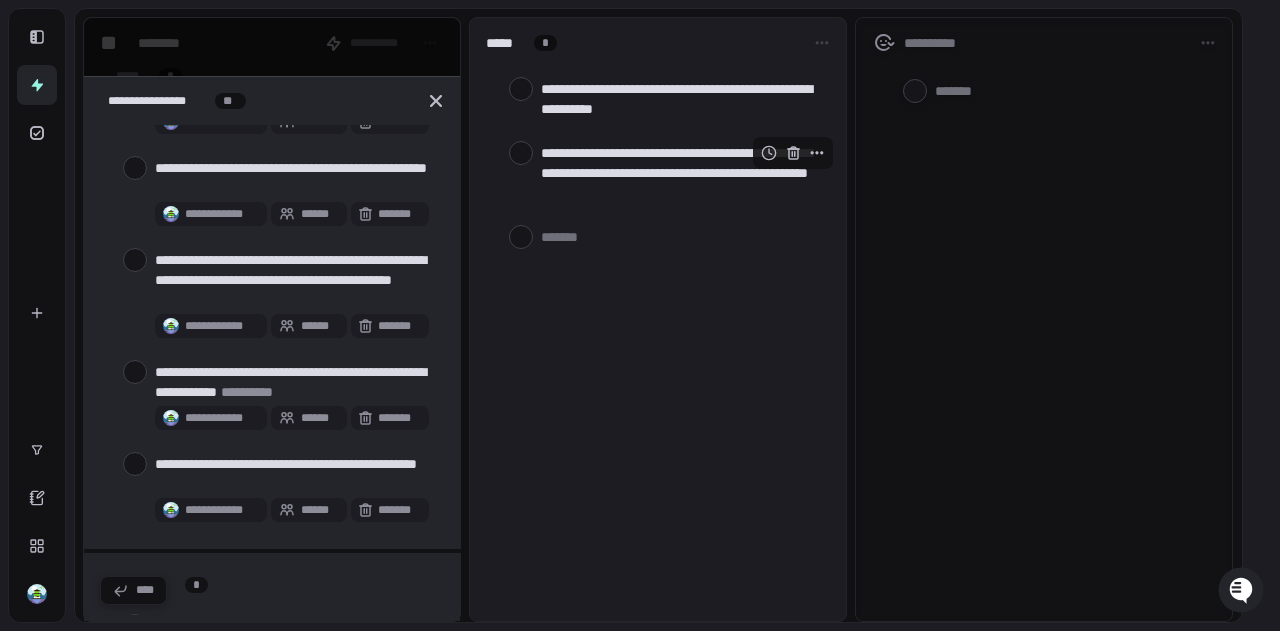 scroll, scrollTop: 5850, scrollLeft: 0, axis: vertical 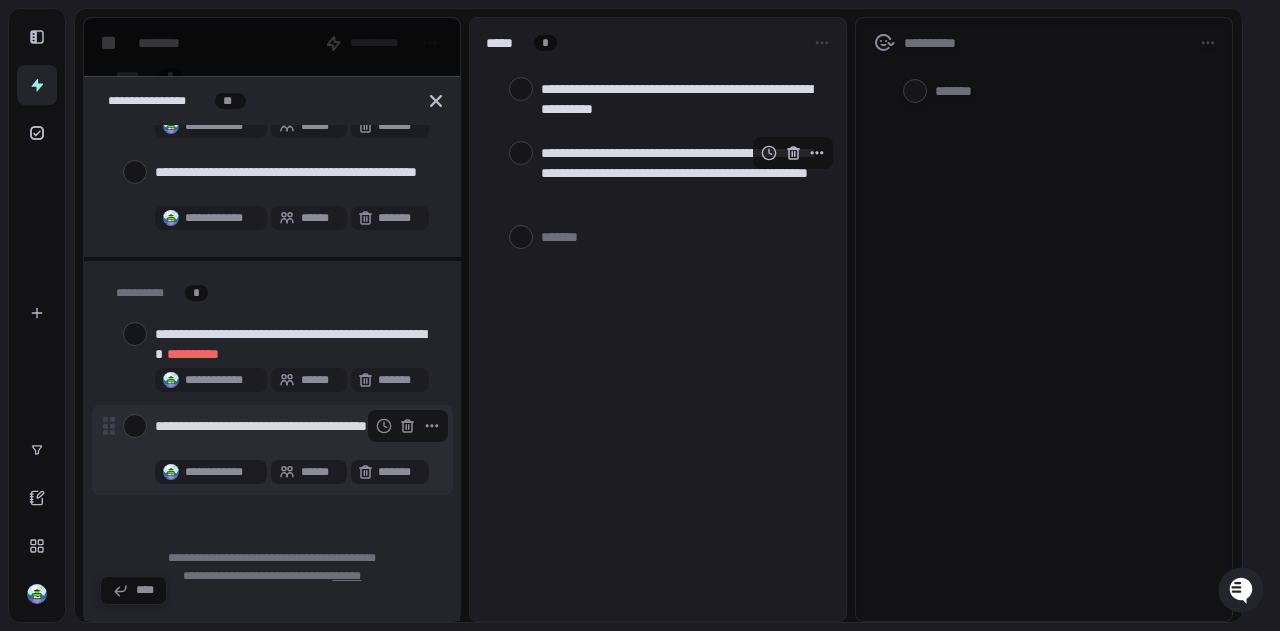 click at bounding box center (135, 426) 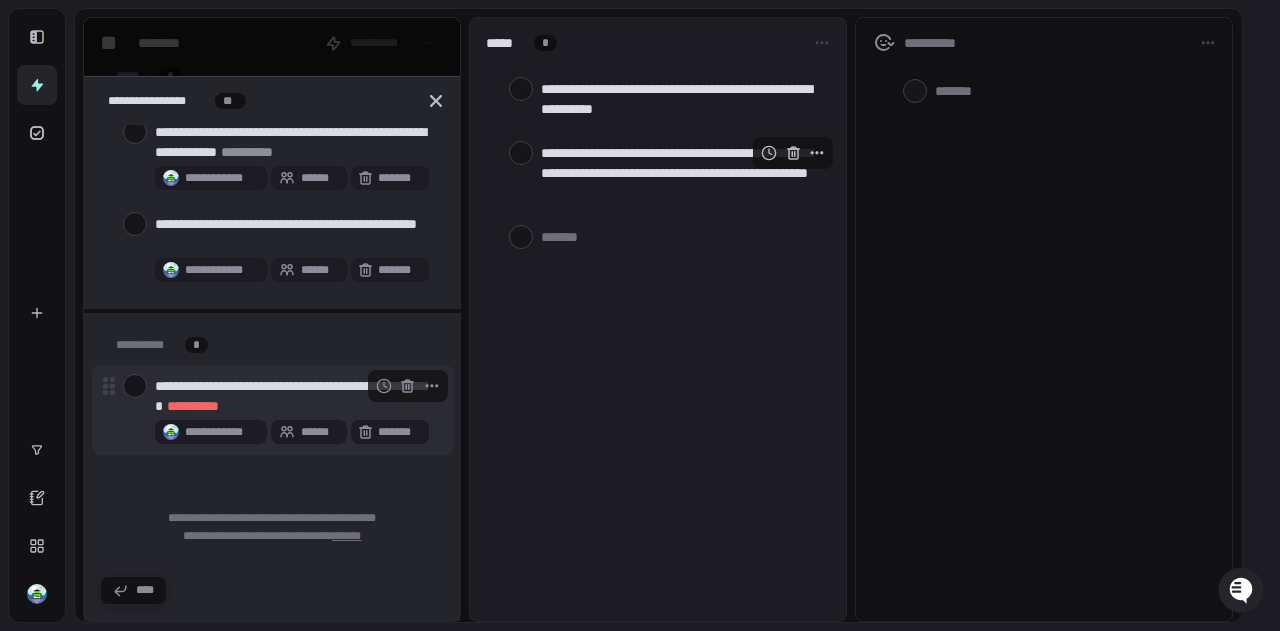 scroll, scrollTop: 5759, scrollLeft: 0, axis: vertical 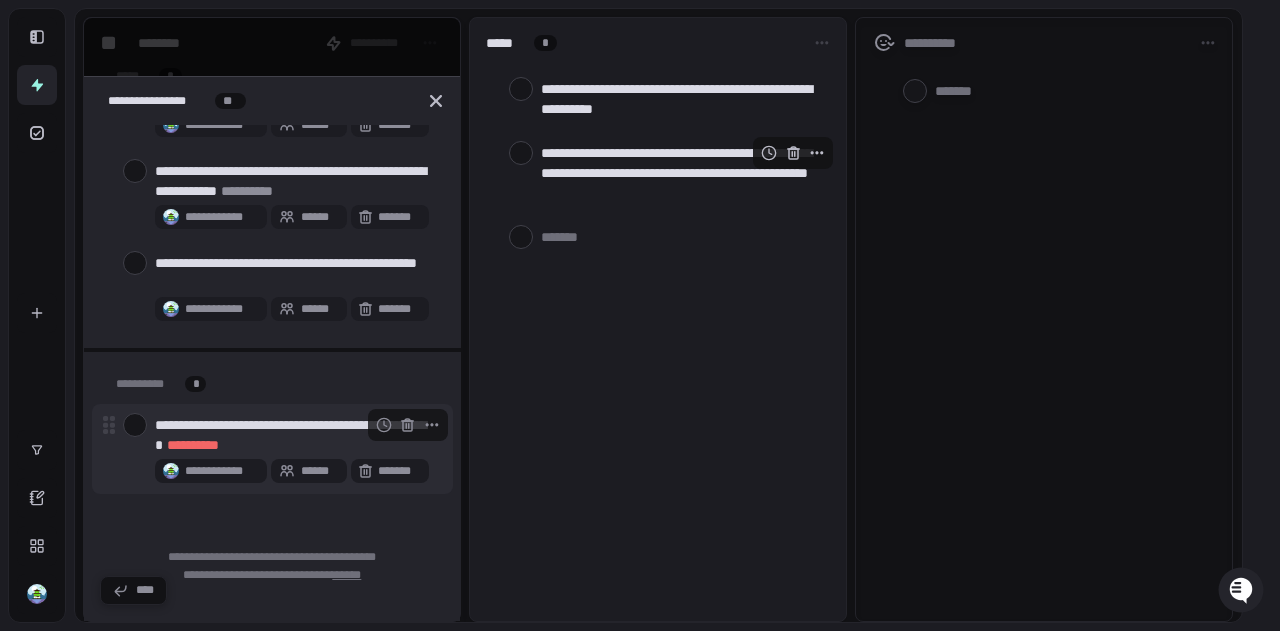 click at bounding box center (135, 425) 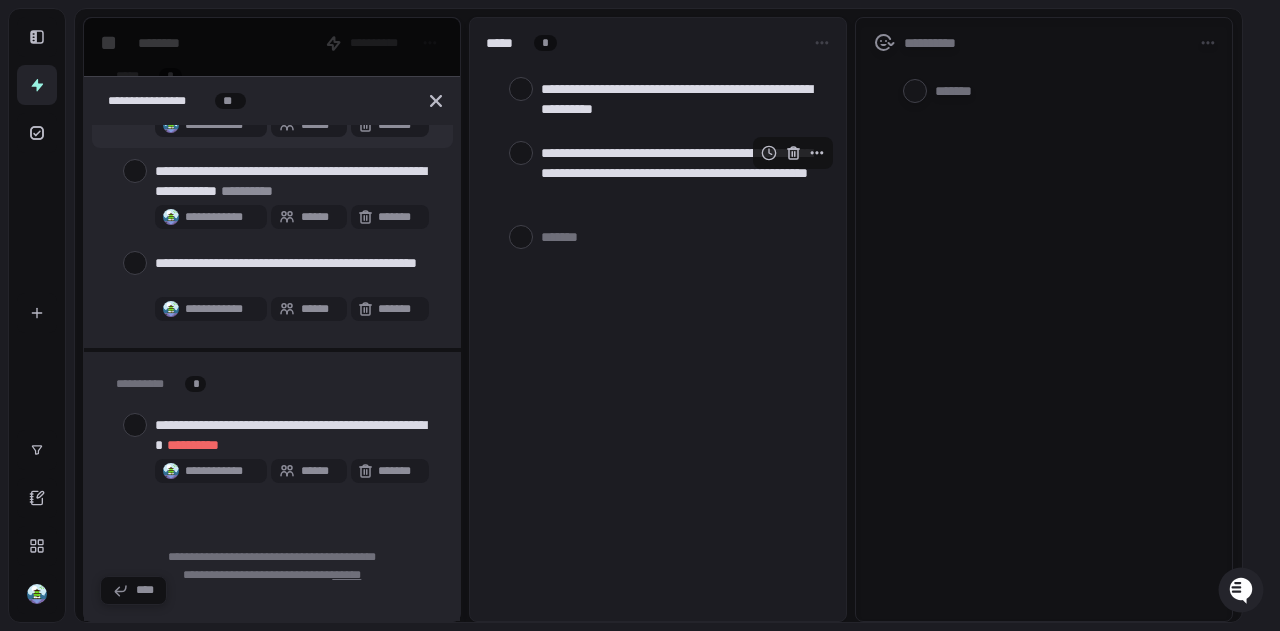 click on "**********" at bounding box center (272, 93) 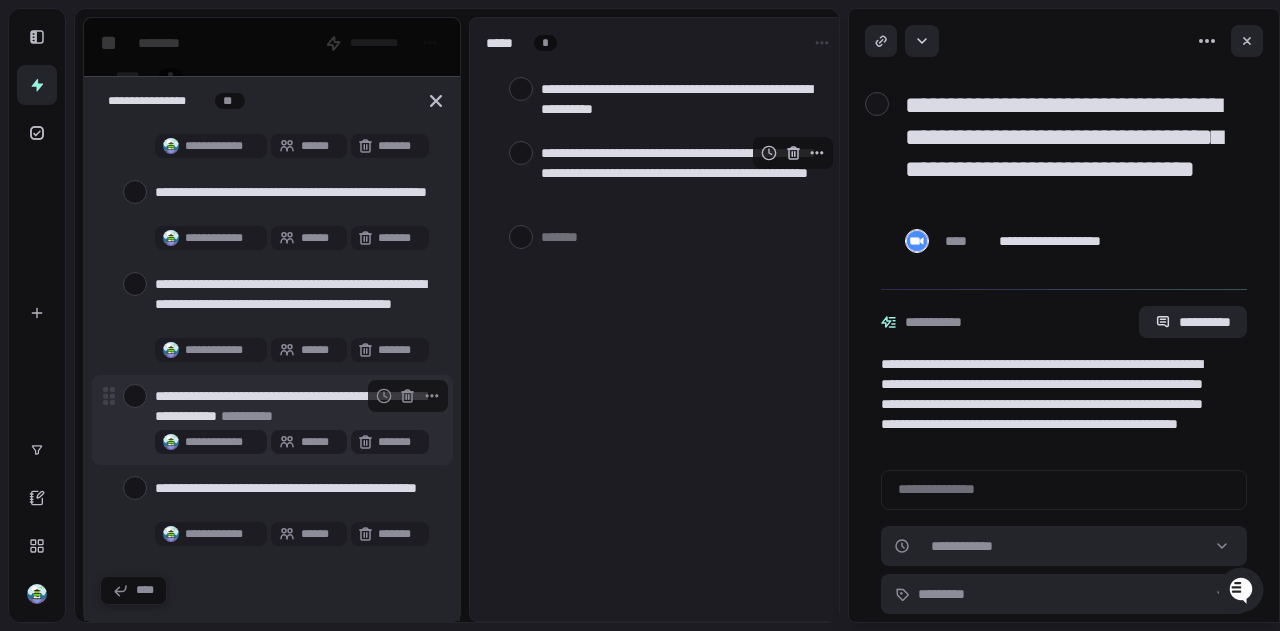 scroll, scrollTop: 5598, scrollLeft: 0, axis: vertical 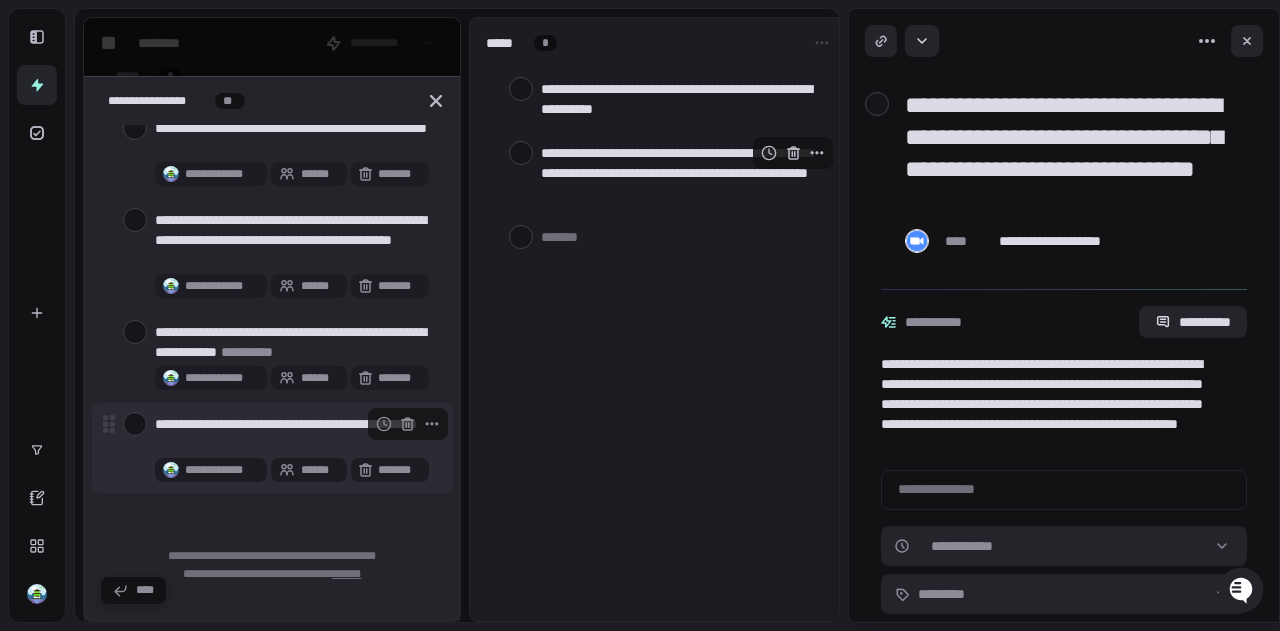 click at bounding box center (135, 424) 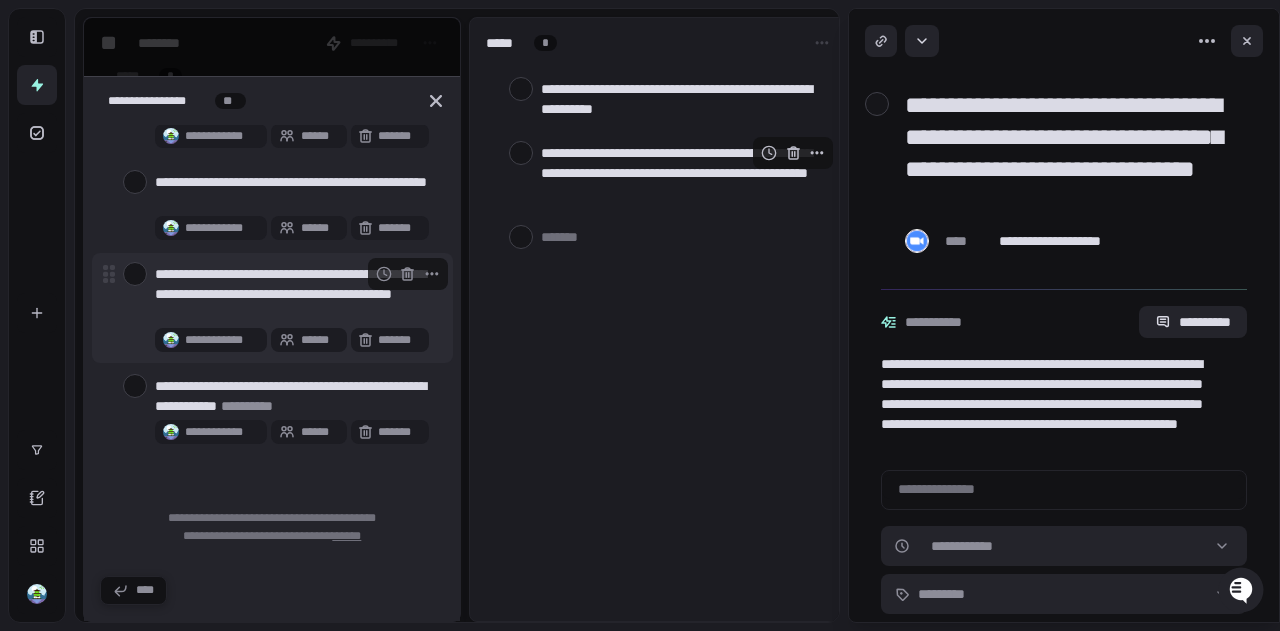 scroll, scrollTop: 5504, scrollLeft: 0, axis: vertical 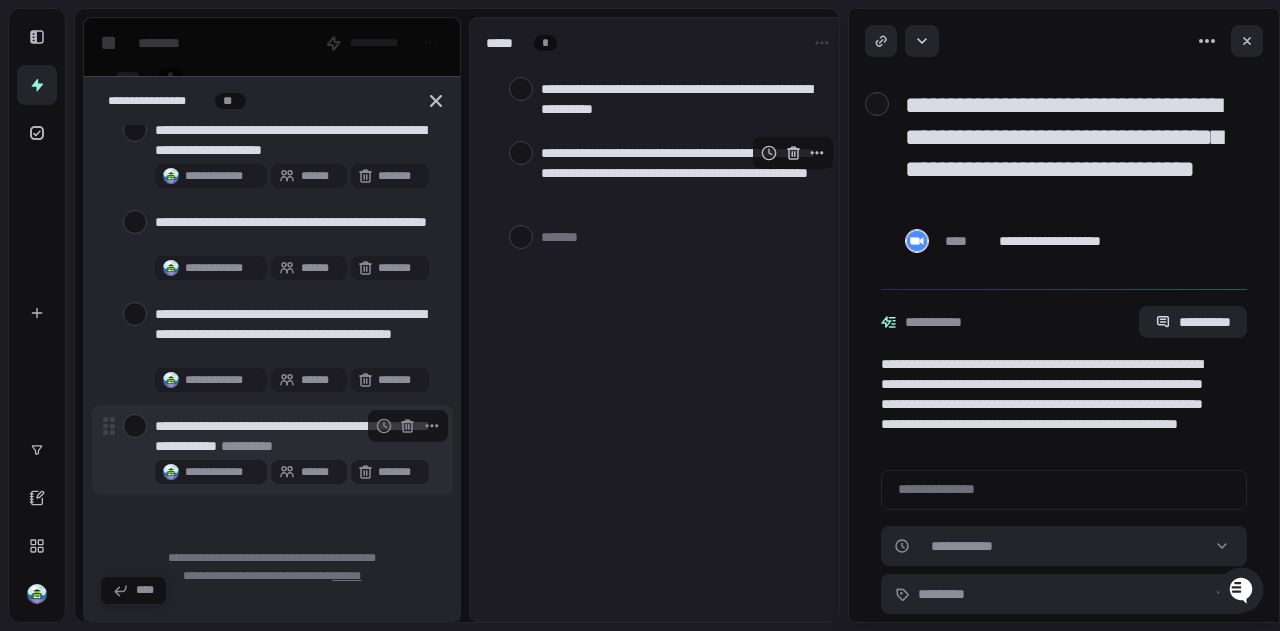 click at bounding box center (135, 426) 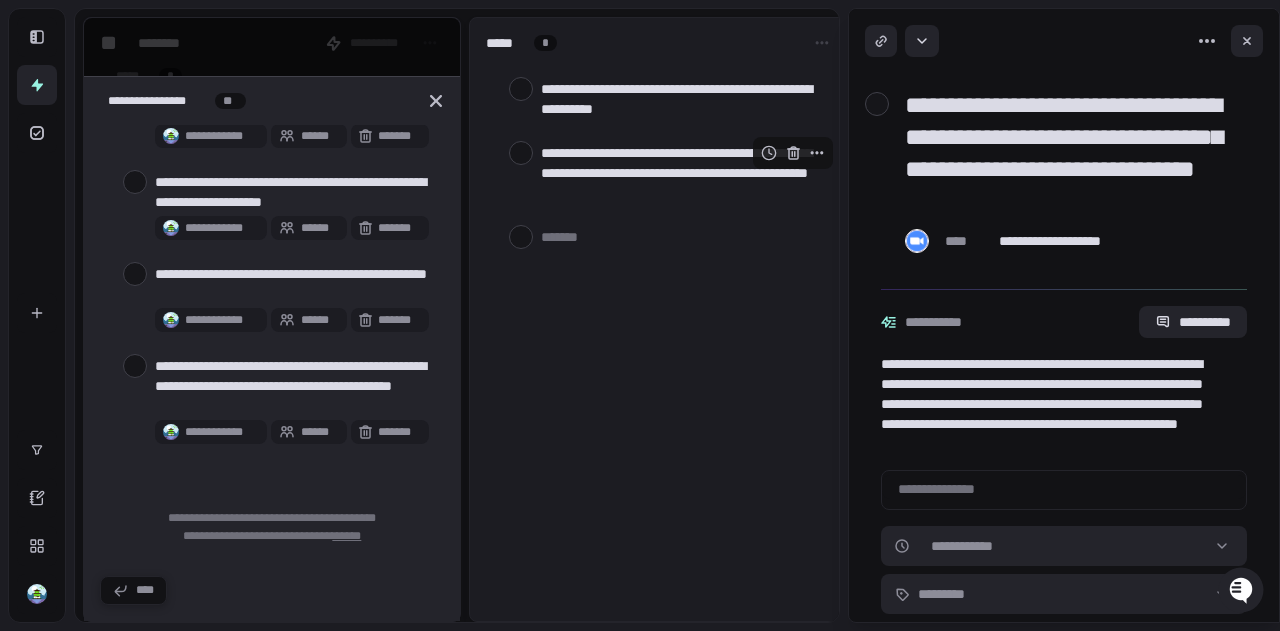scroll, scrollTop: 5415, scrollLeft: 0, axis: vertical 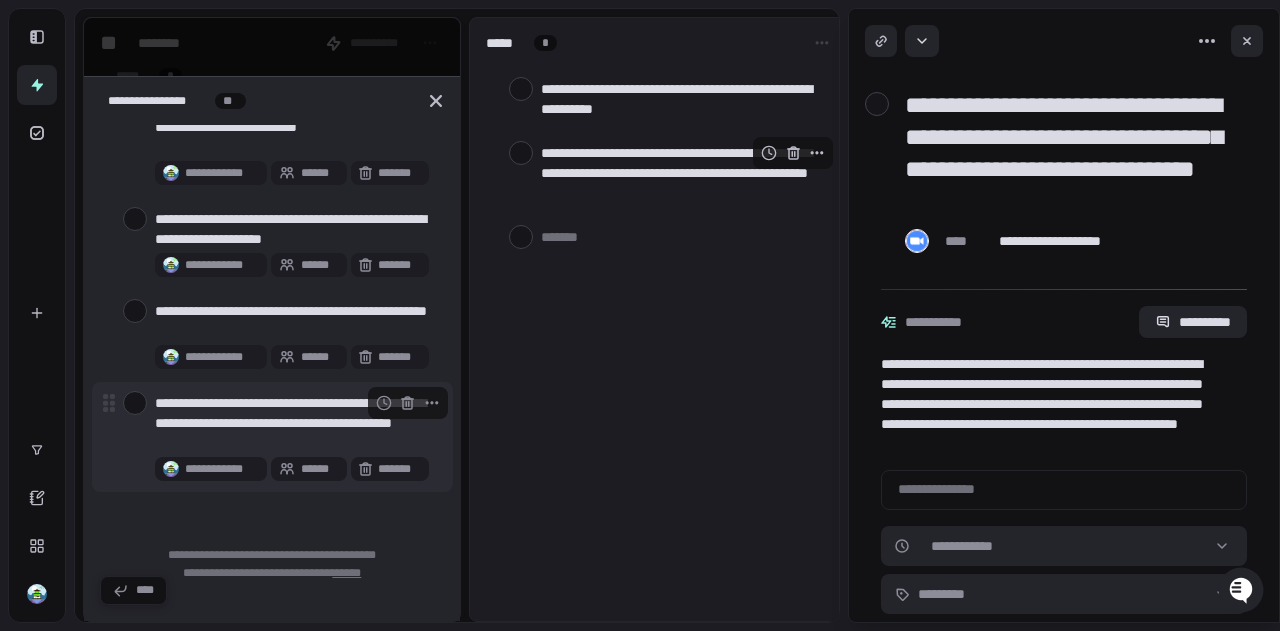 click on "**********" at bounding box center [295, 423] 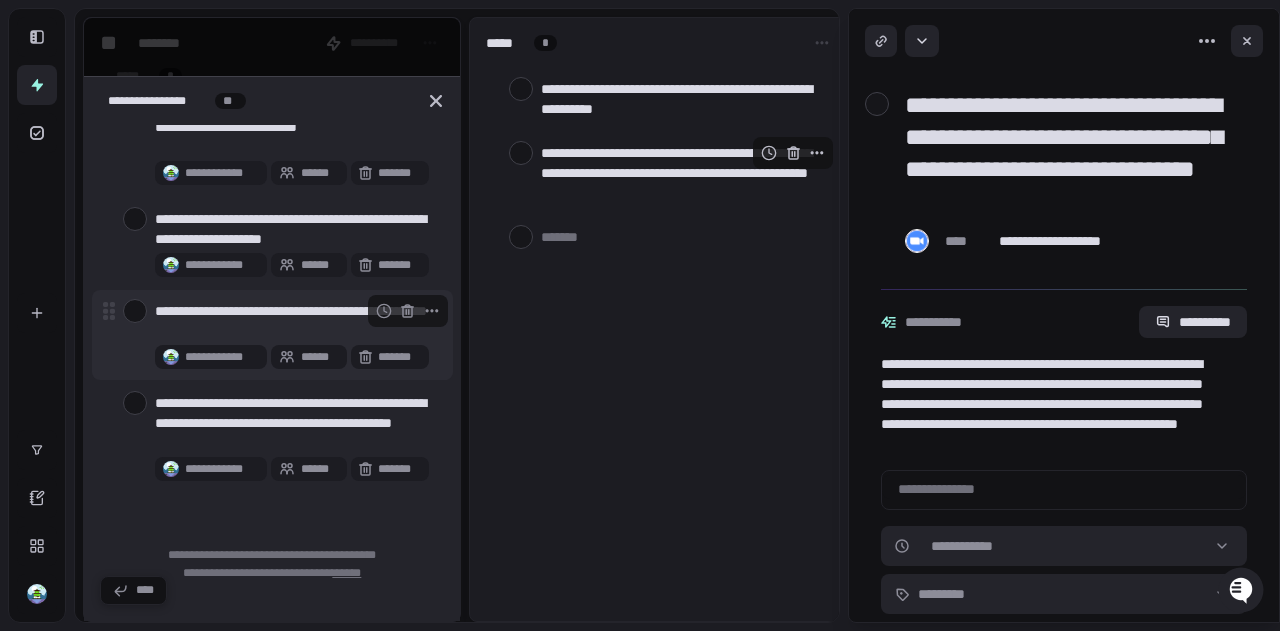 scroll, scrollTop: 5371, scrollLeft: 0, axis: vertical 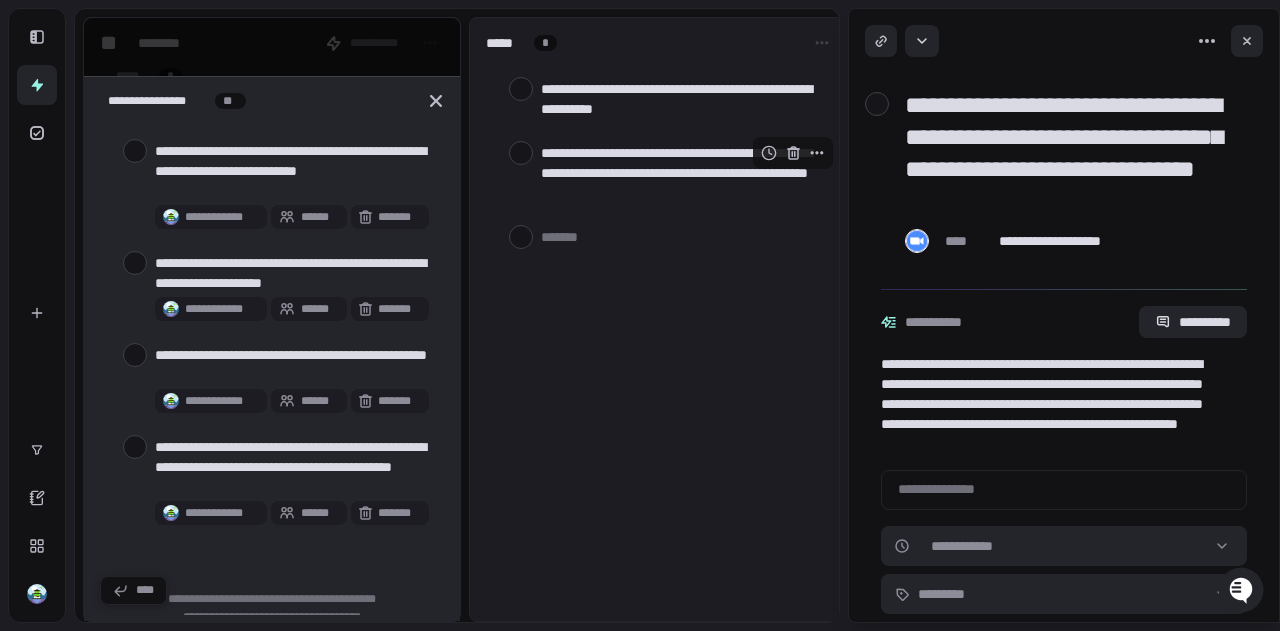 drag, startPoint x: 163, startPoint y: 267, endPoint x: 291, endPoint y: 5, distance: 291.5956 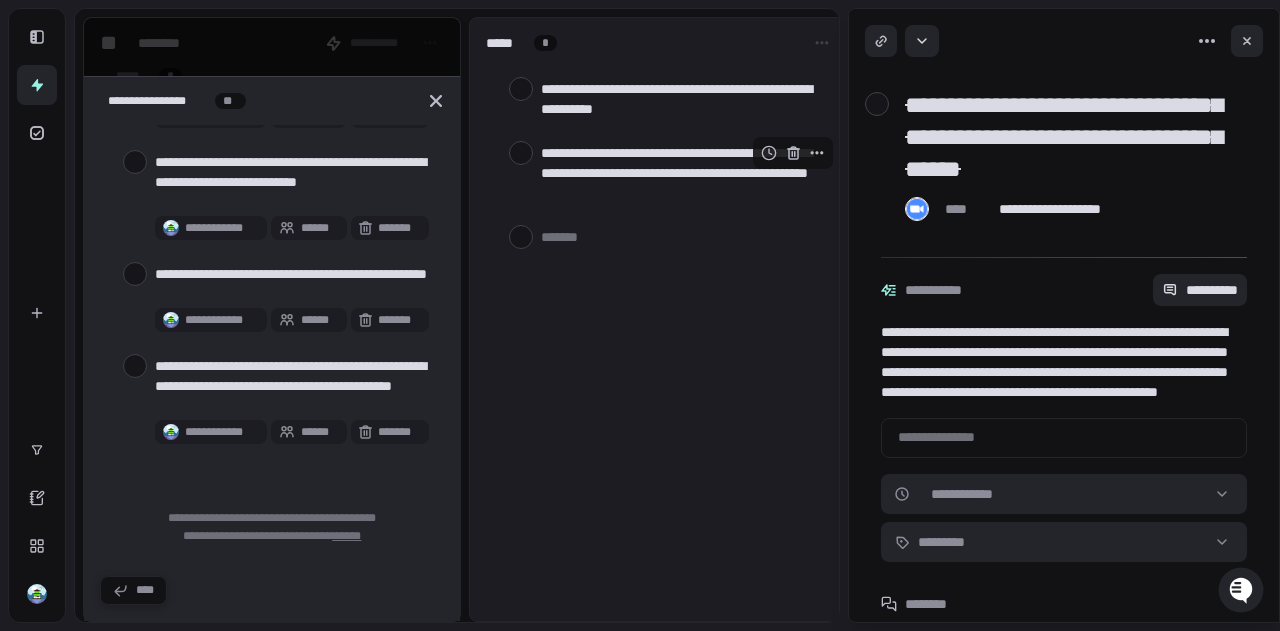 type on "*" 